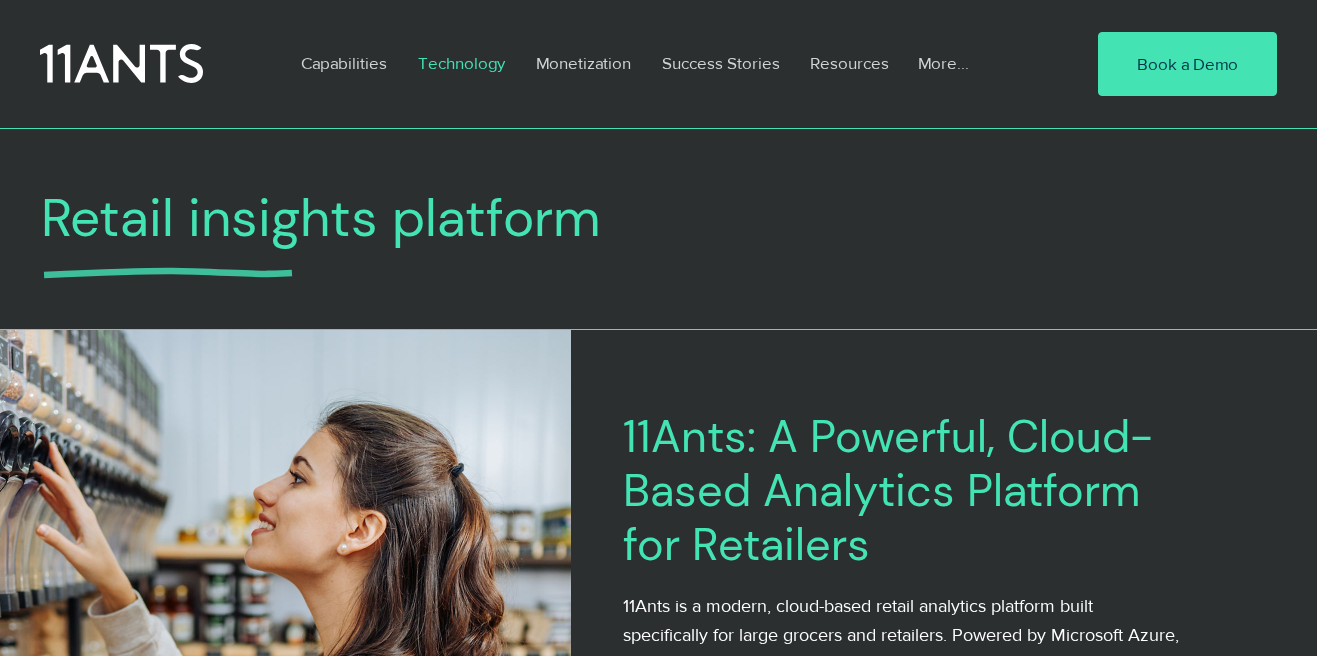 scroll, scrollTop: 1209, scrollLeft: 0, axis: vertical 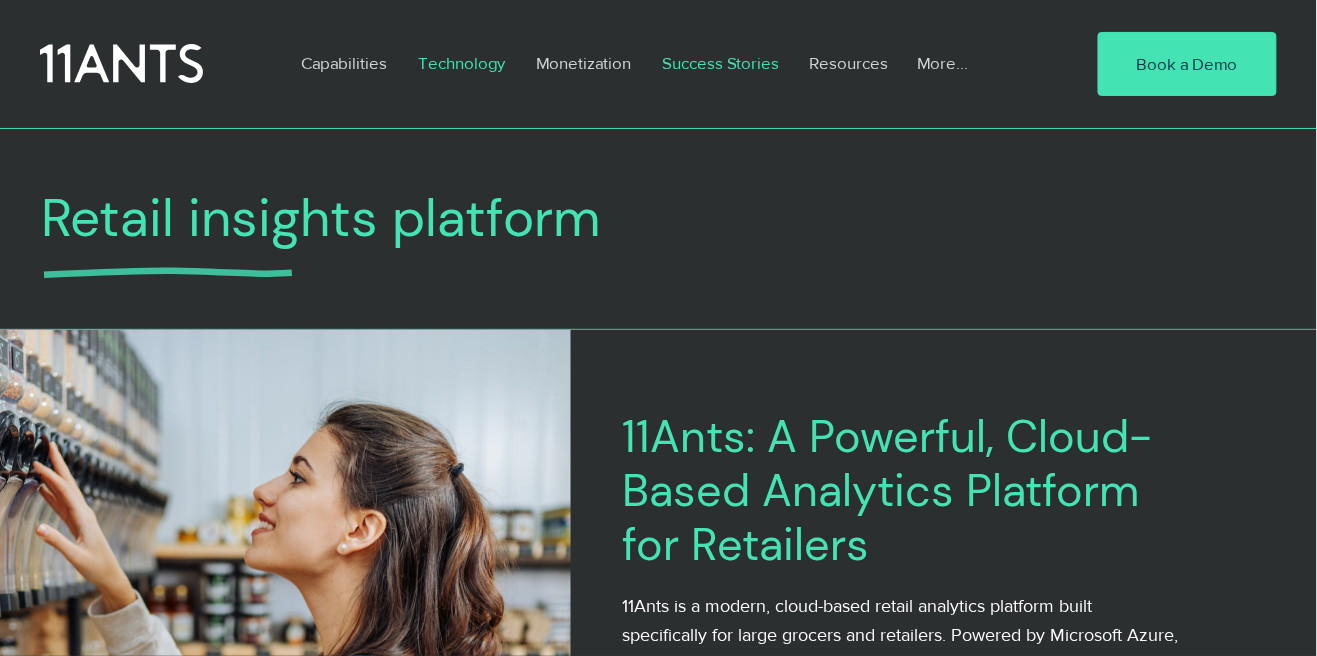 click on "Success Stories" at bounding box center [721, 63] 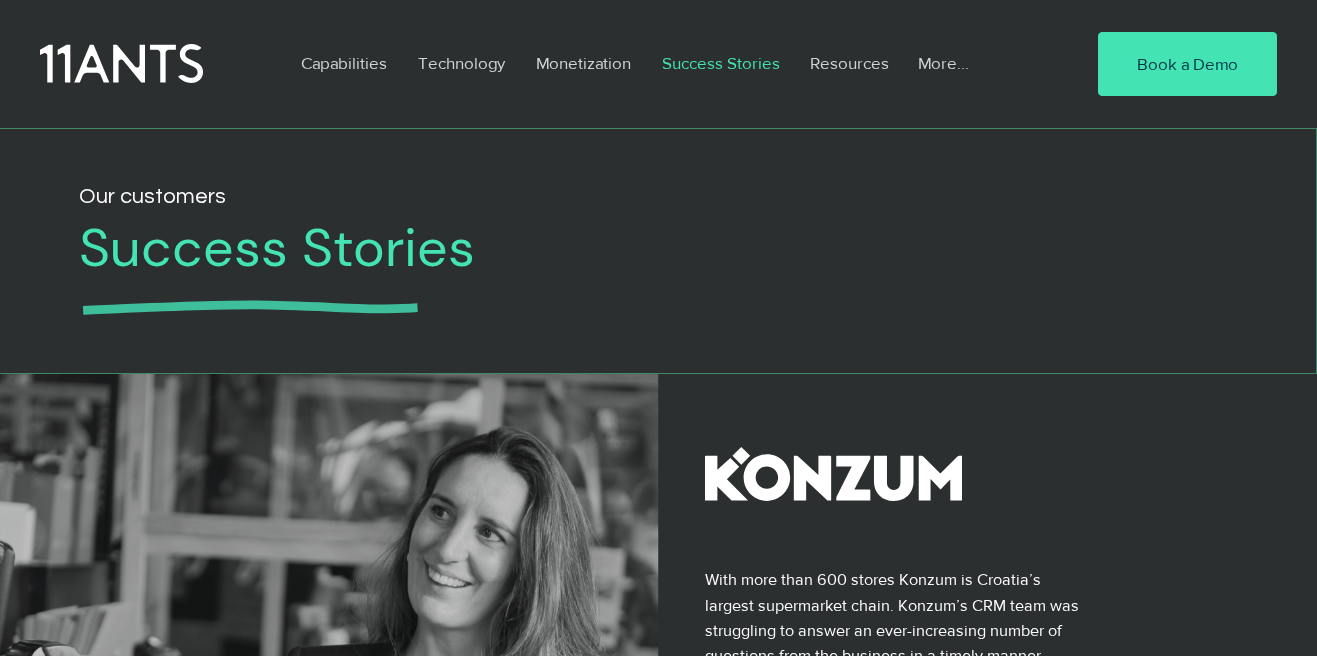 scroll, scrollTop: 0, scrollLeft: 0, axis: both 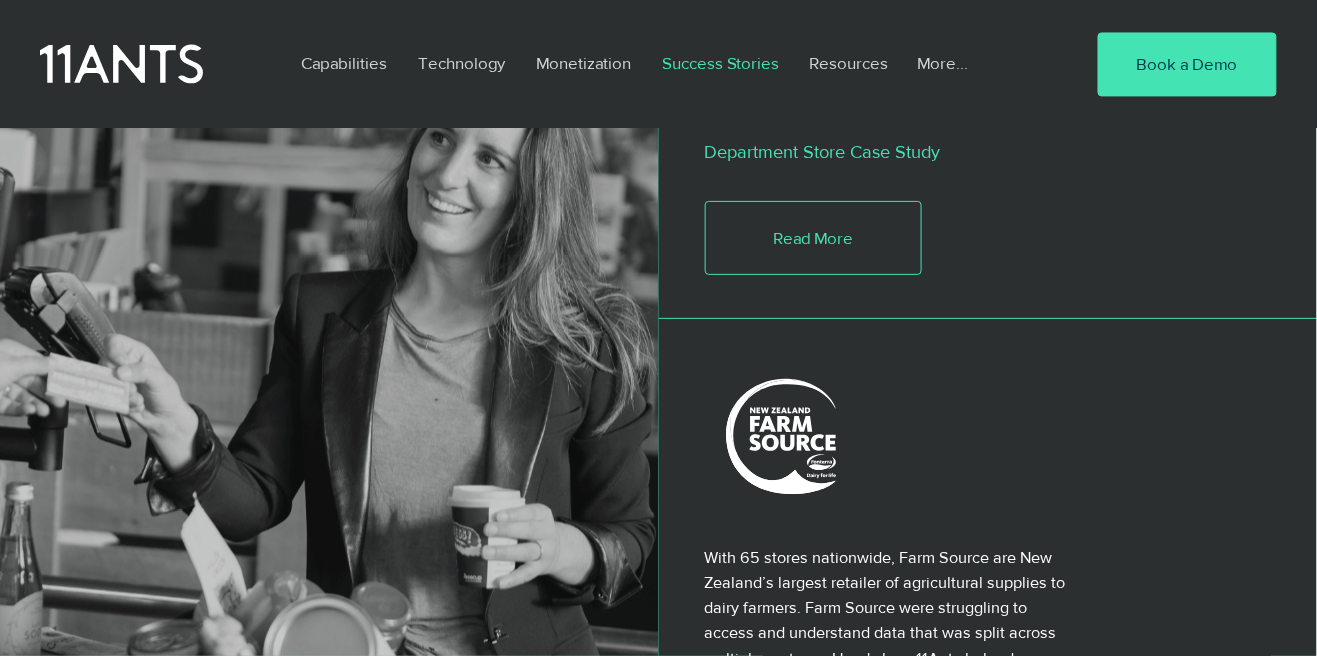 click on "More..." at bounding box center [943, 63] 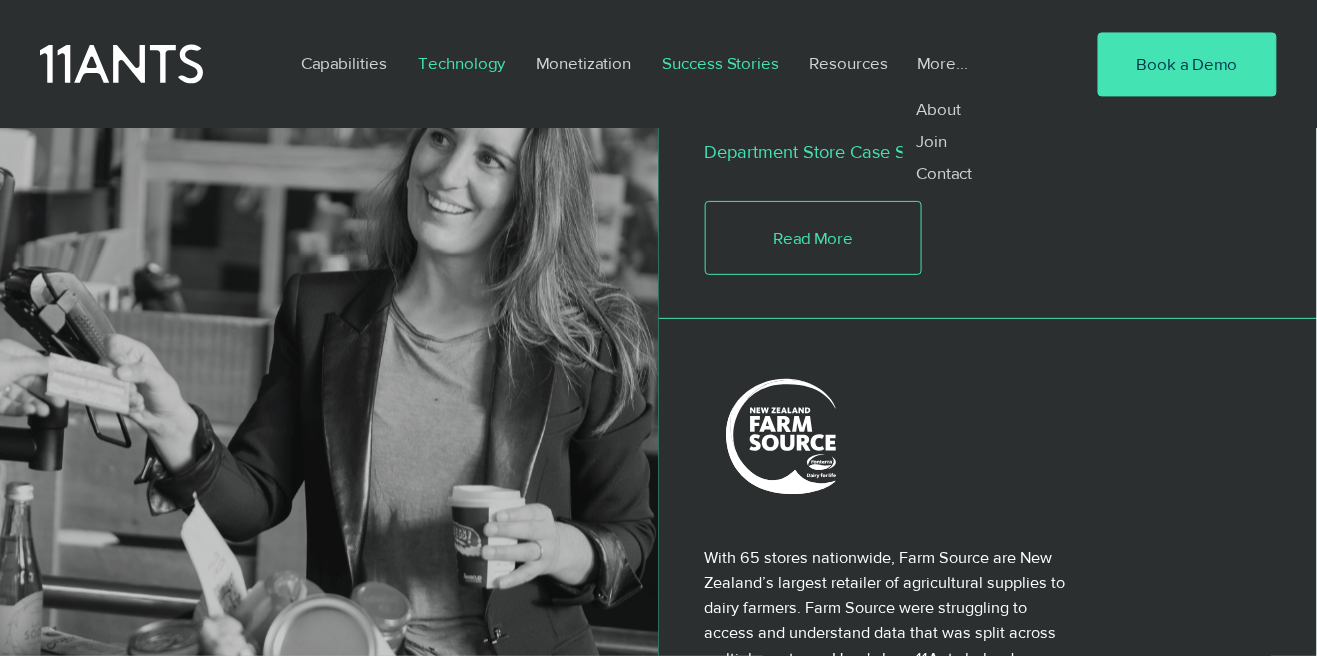 click on "Technology" at bounding box center (461, 63) 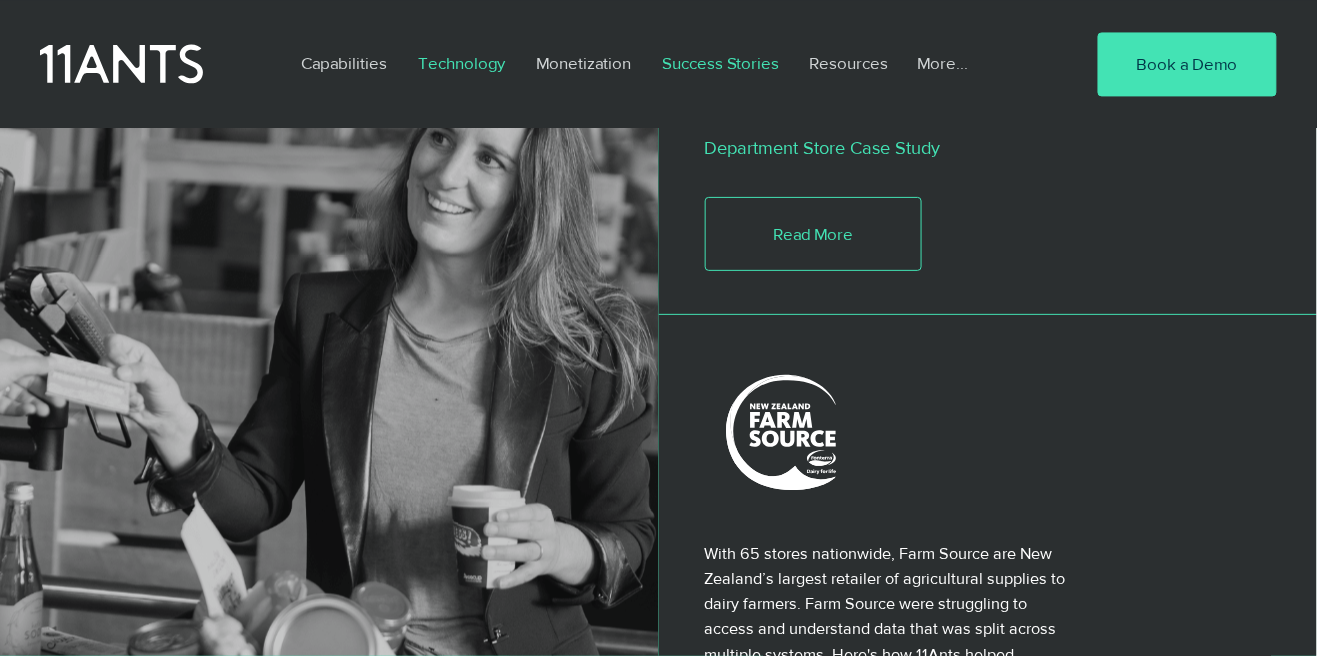 scroll, scrollTop: 3180, scrollLeft: 0, axis: vertical 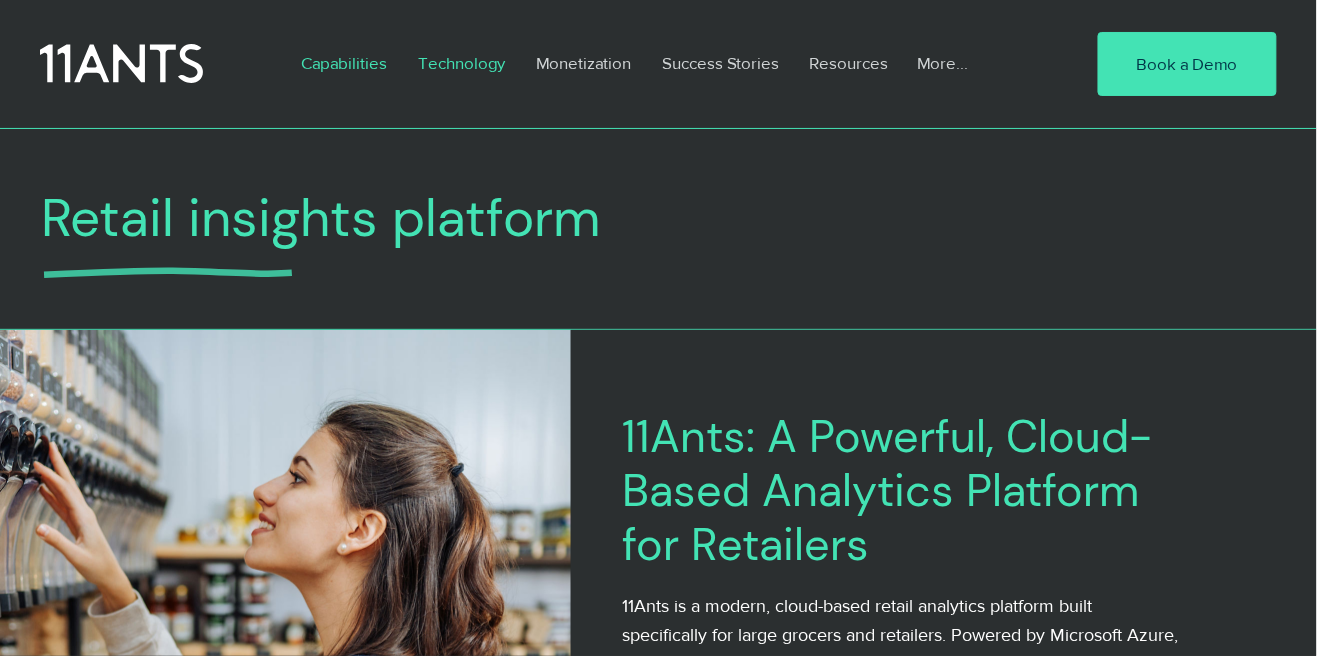 click on "Capabilities" at bounding box center (344, 63) 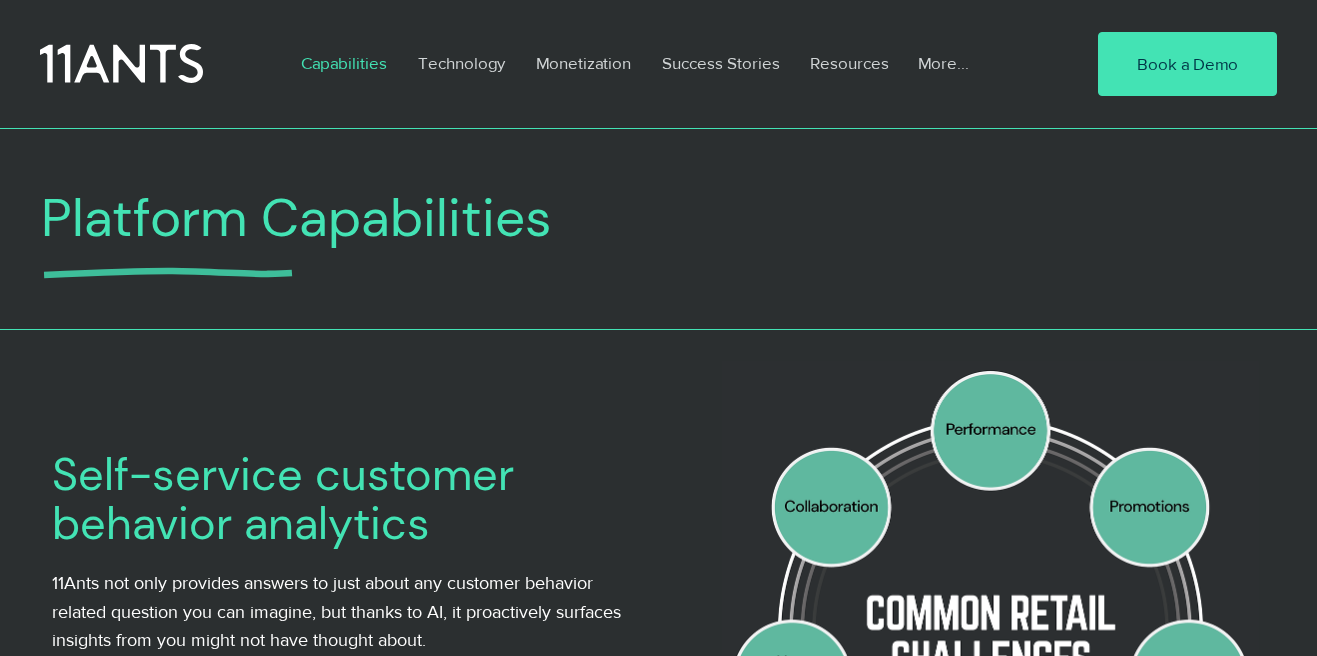 scroll, scrollTop: 0, scrollLeft: 0, axis: both 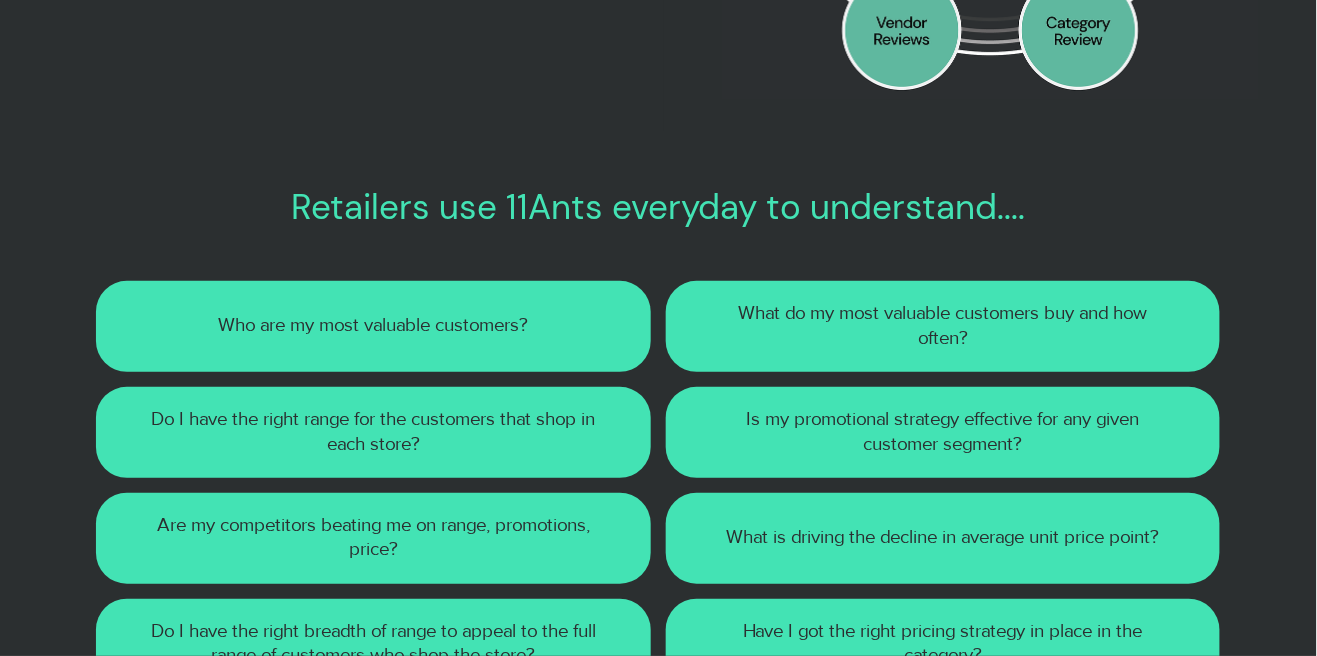 click at bounding box center [373, 326] 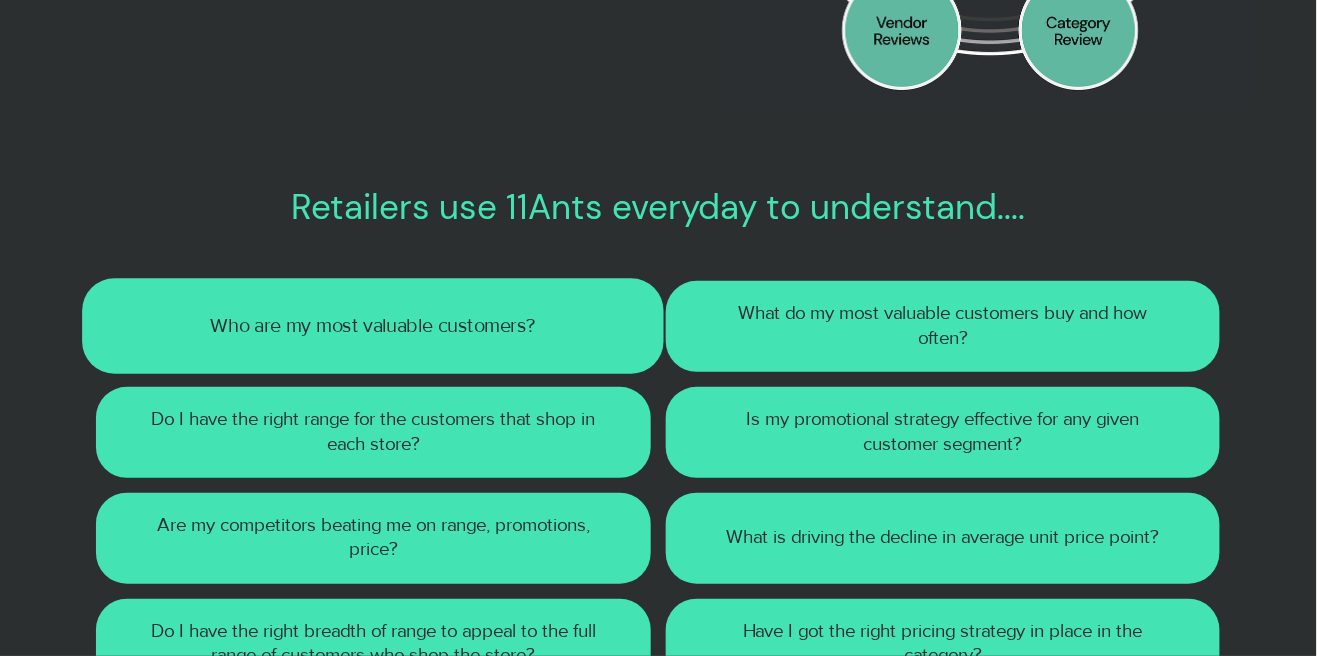 click on "Who are my most valuable customers?" at bounding box center (373, 326) 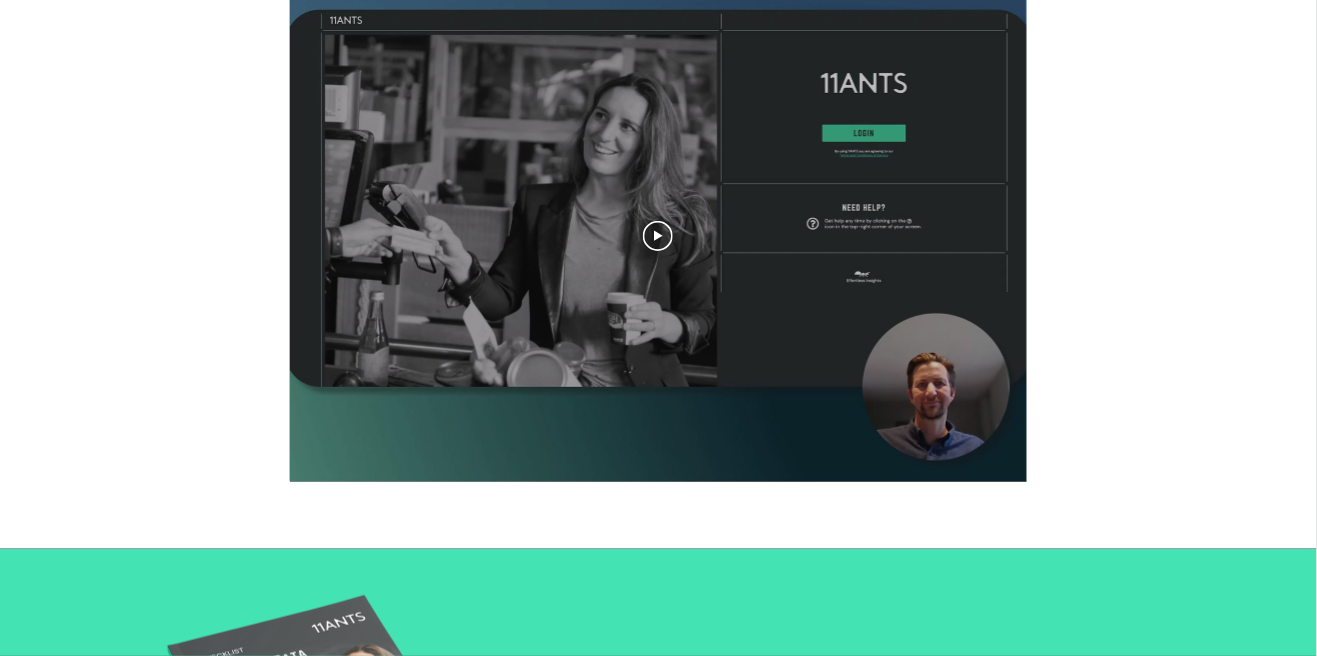scroll, scrollTop: 1829, scrollLeft: 0, axis: vertical 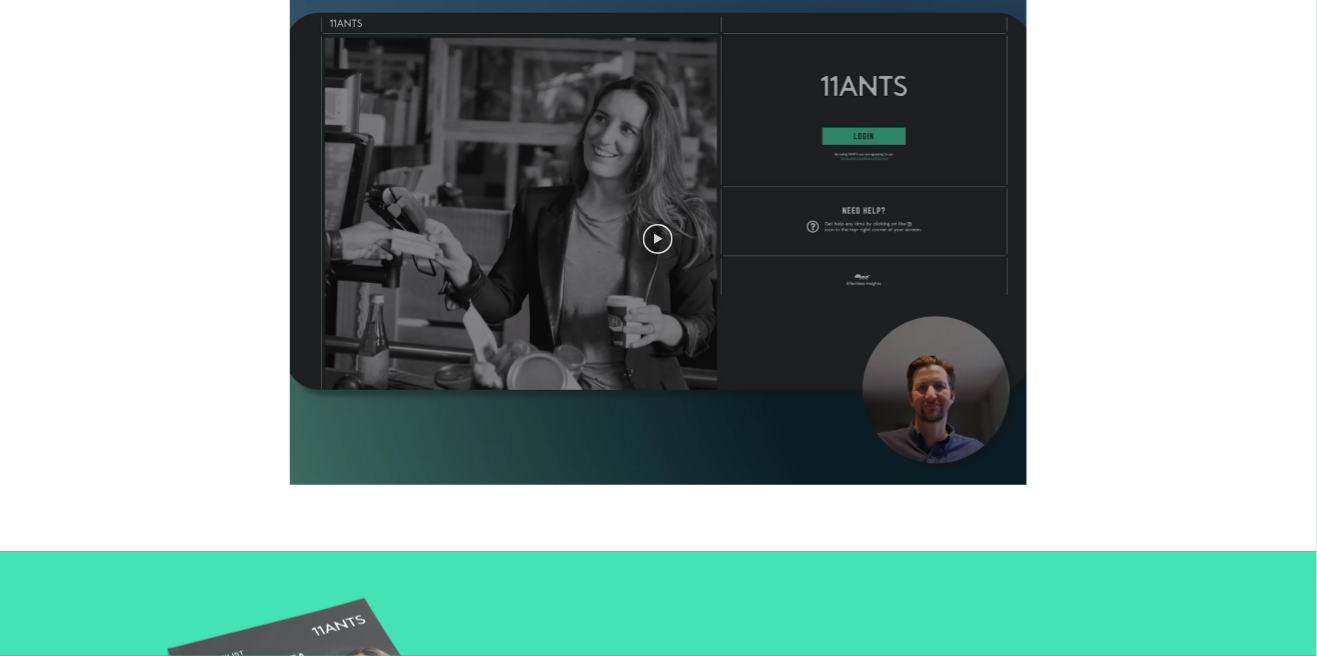 click 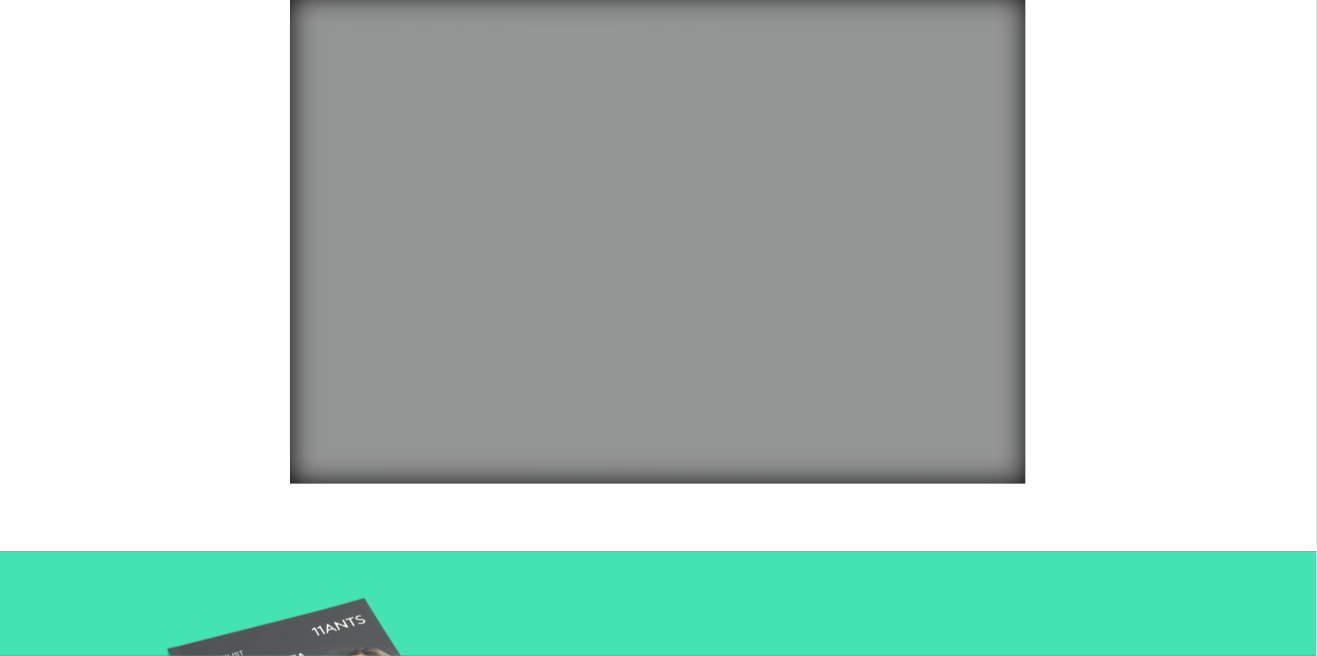 click at bounding box center (658, 239) 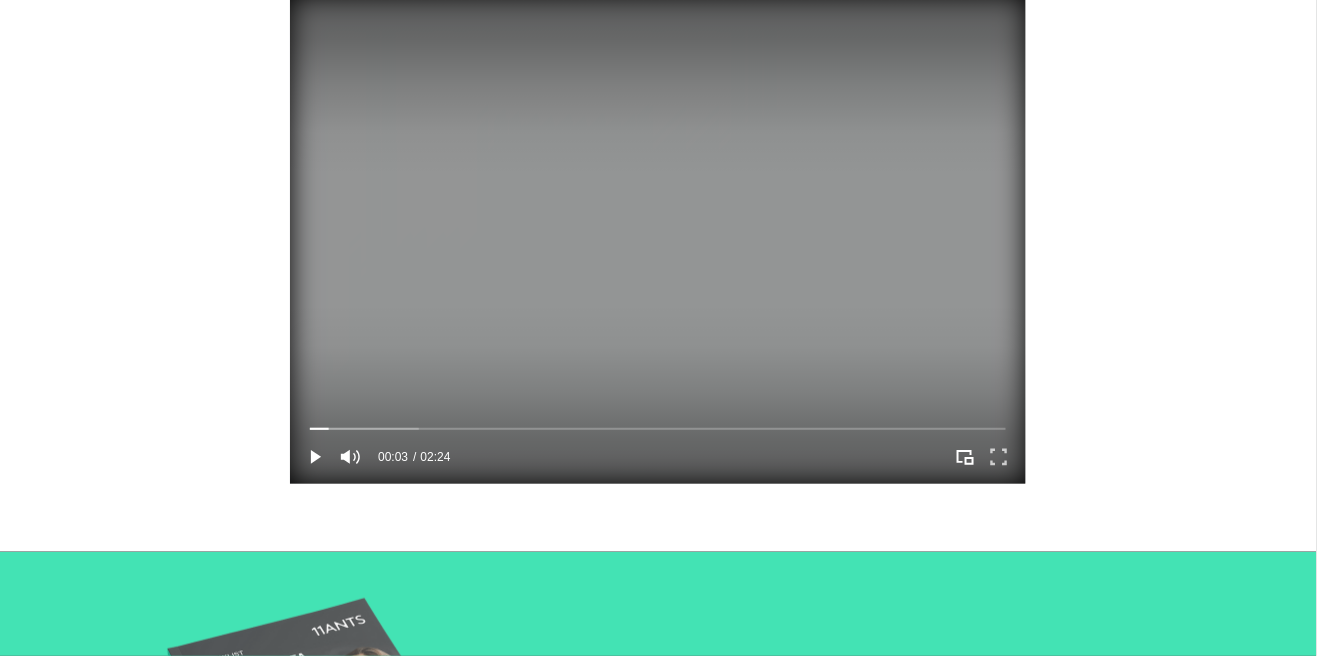 click 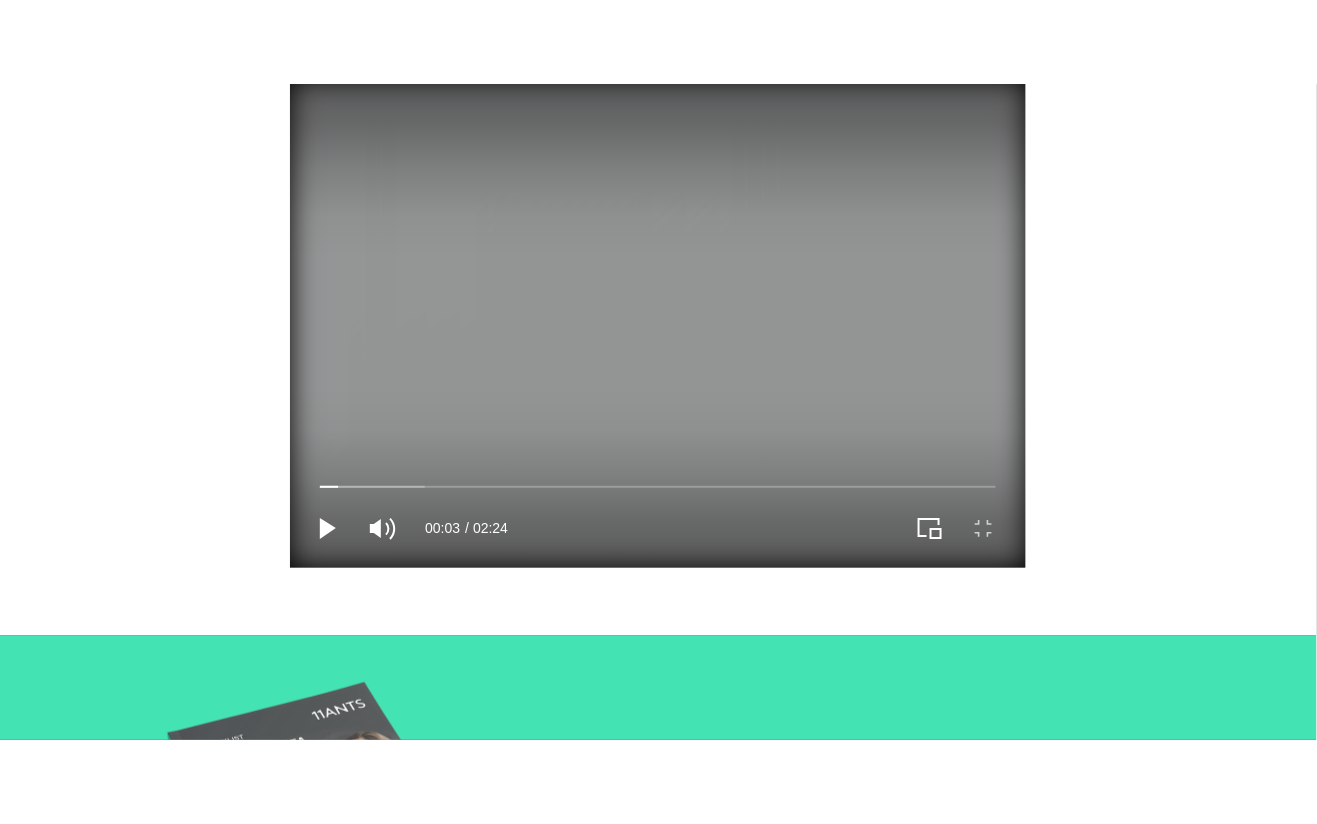 scroll, scrollTop: 0, scrollLeft: 0, axis: both 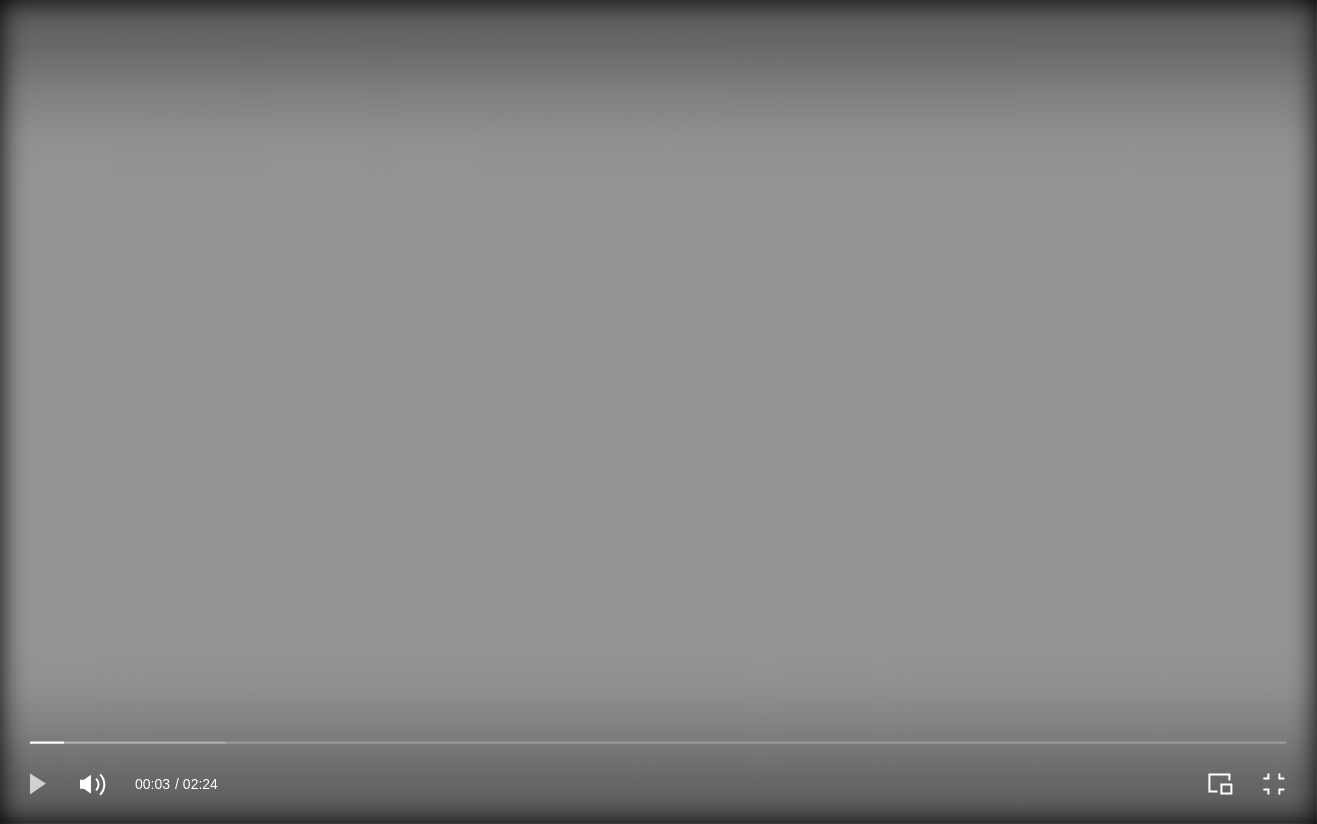 click 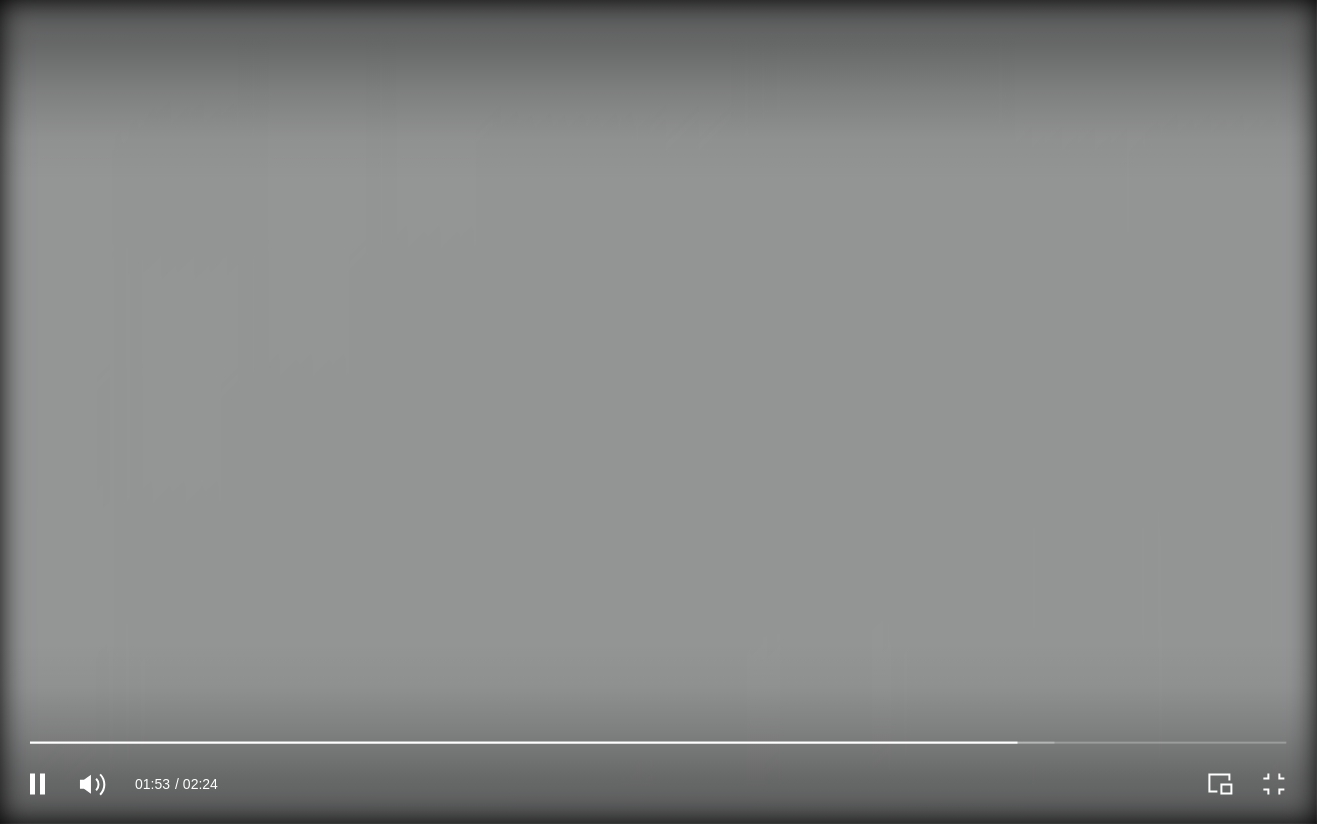 click at bounding box center (658, 412) 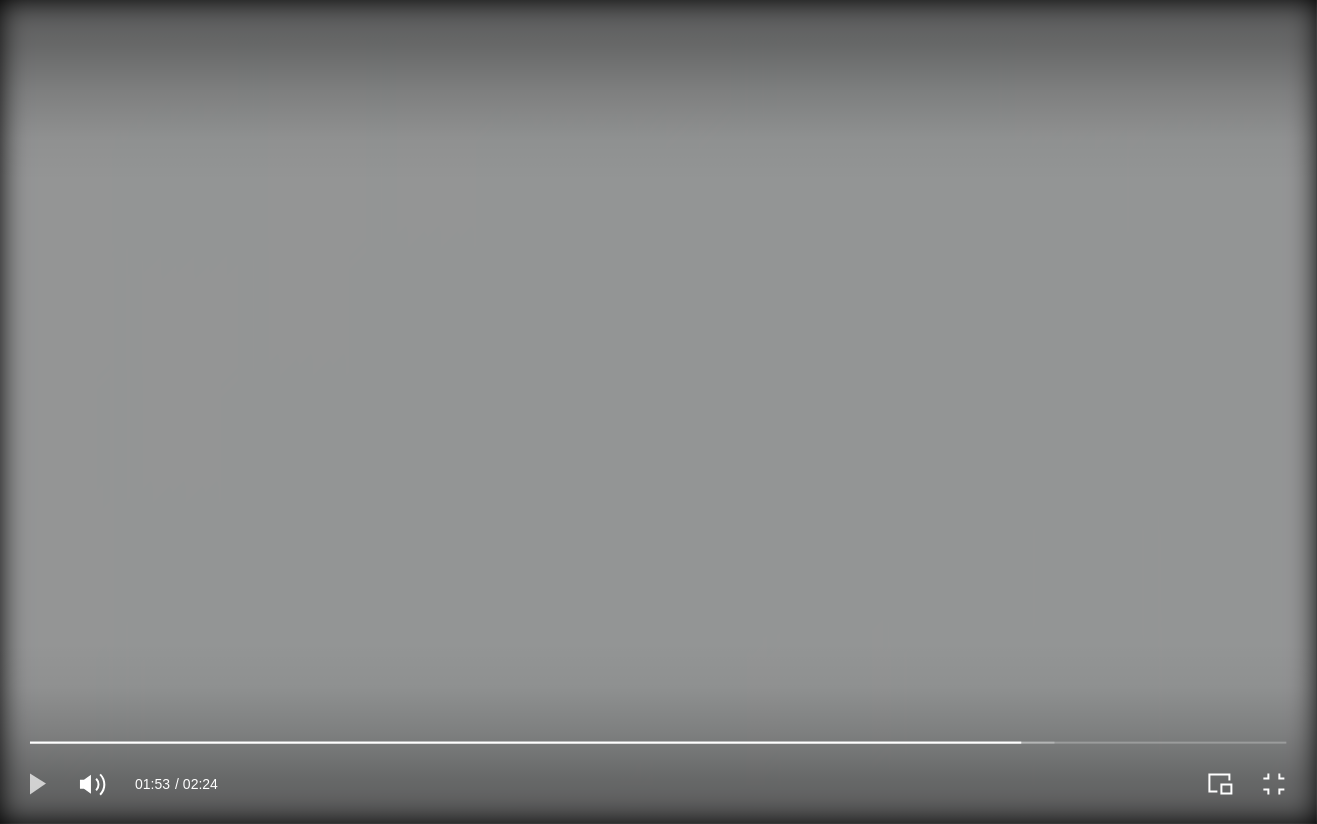 click 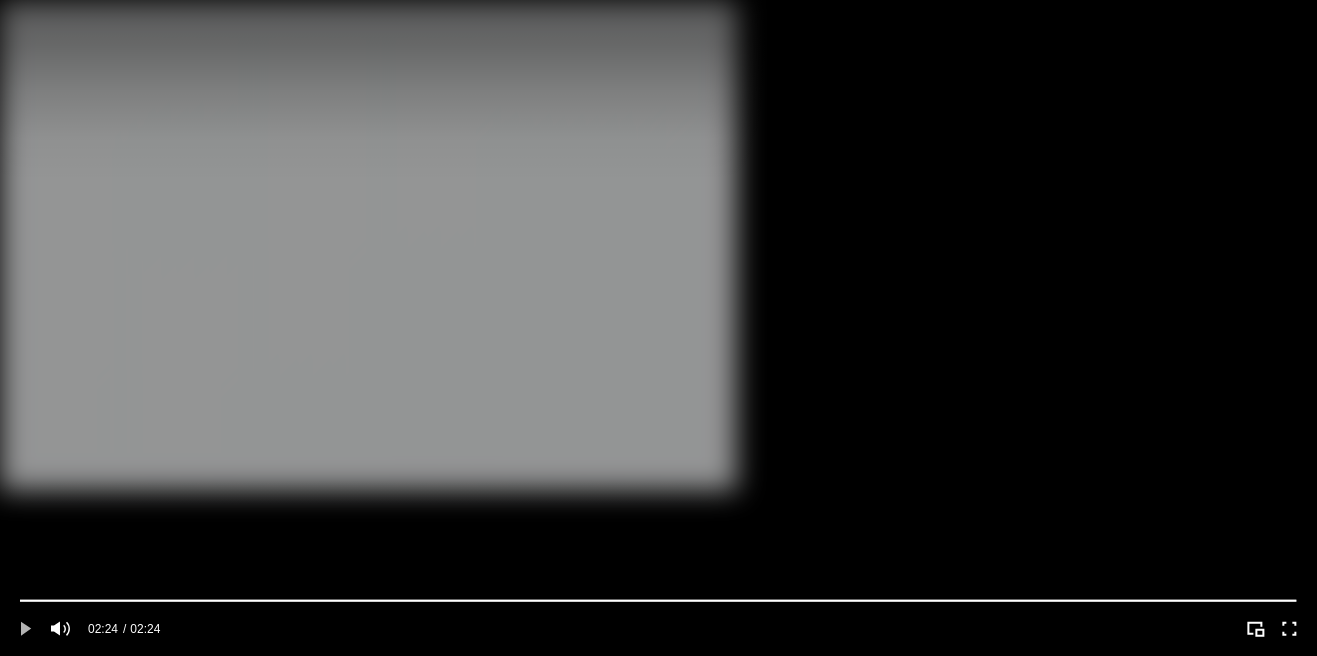 scroll, scrollTop: 3616, scrollLeft: 0, axis: vertical 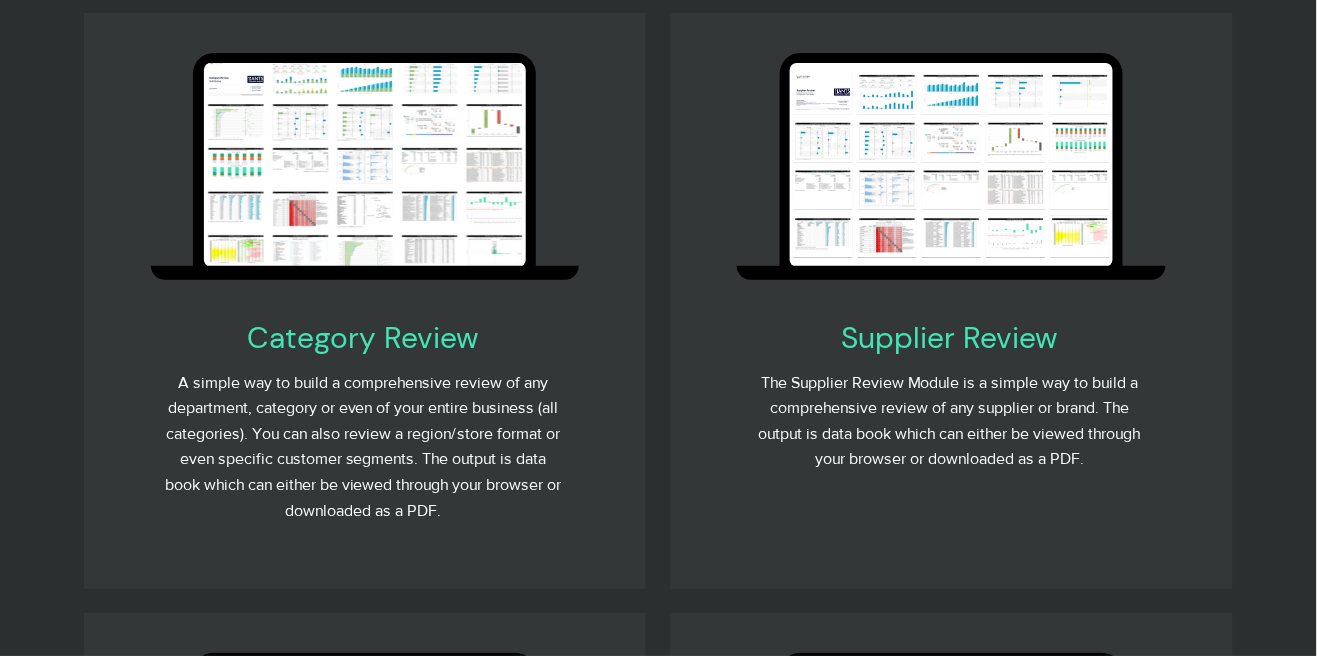 click at bounding box center [951, 280] 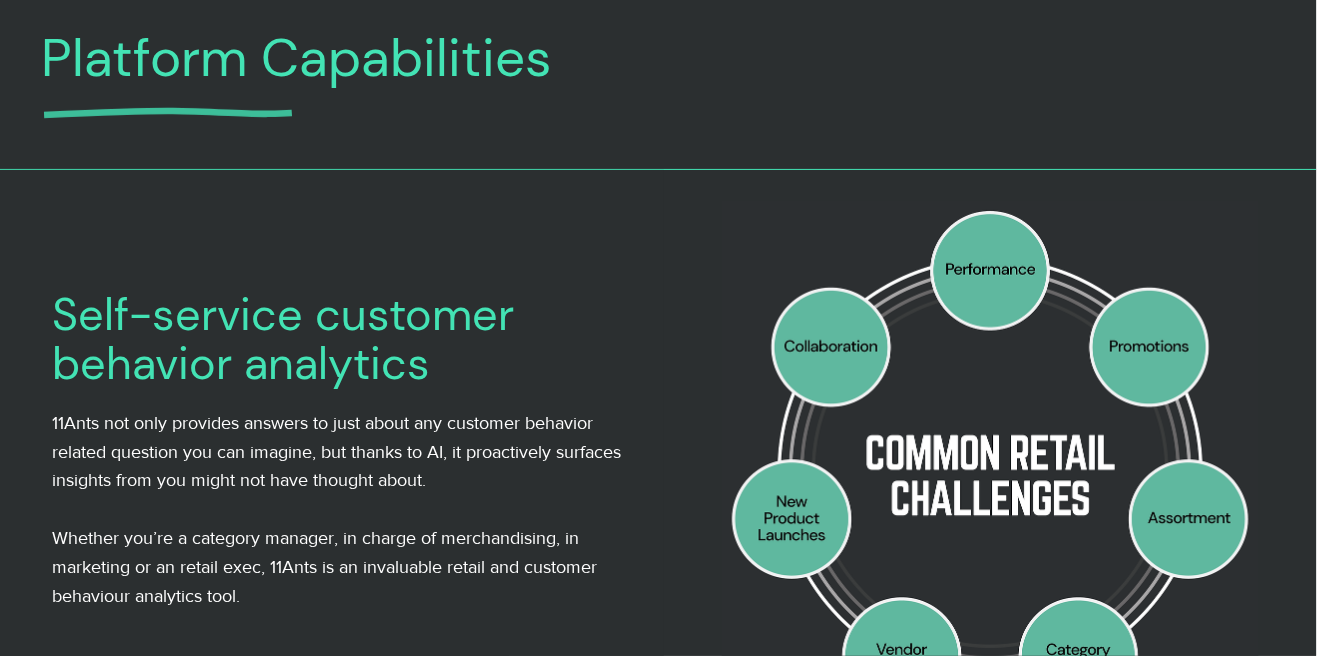 scroll, scrollTop: 0, scrollLeft: 0, axis: both 